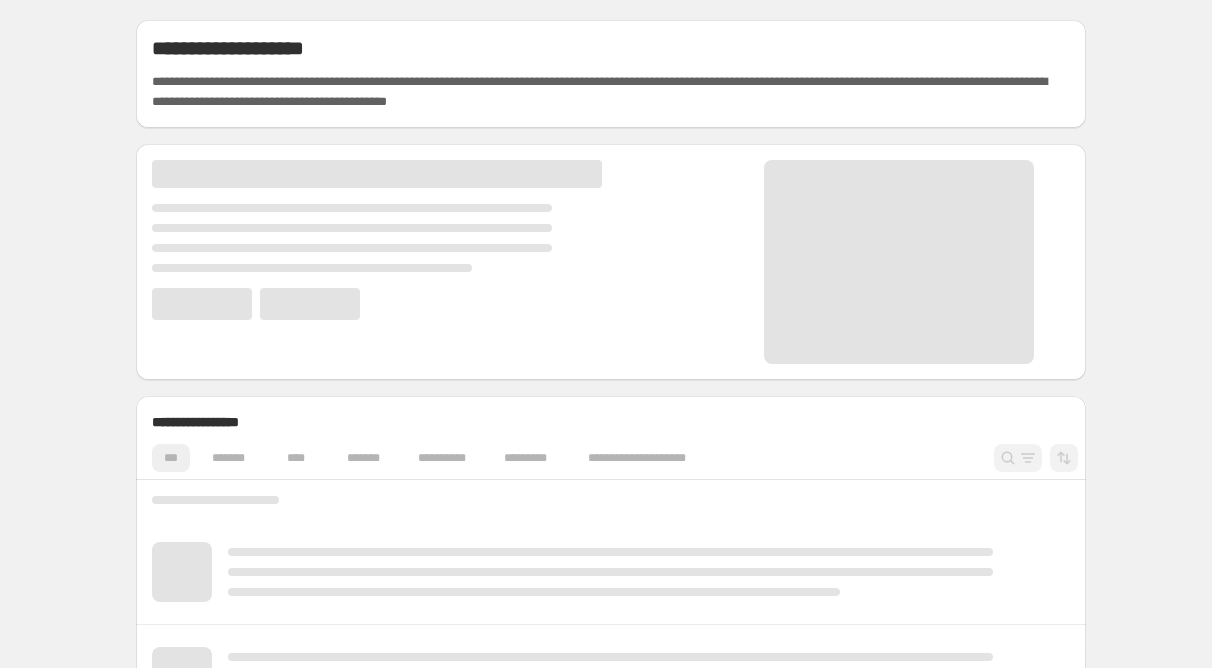 scroll, scrollTop: 0, scrollLeft: 0, axis: both 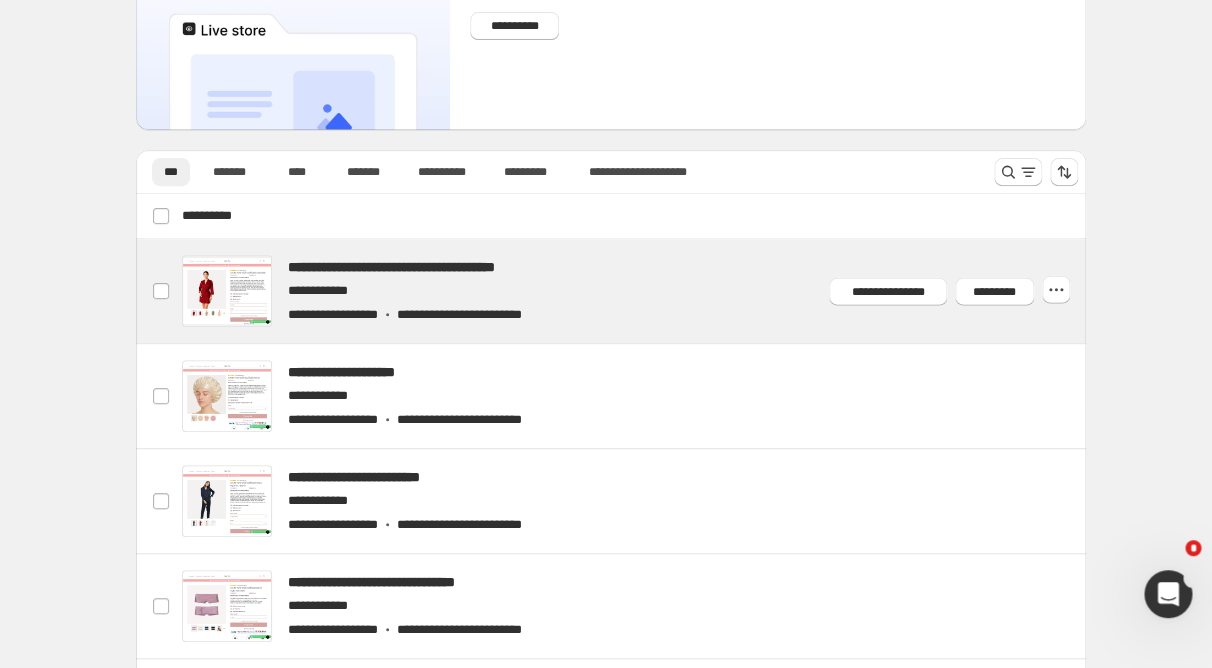click at bounding box center (635, 291) 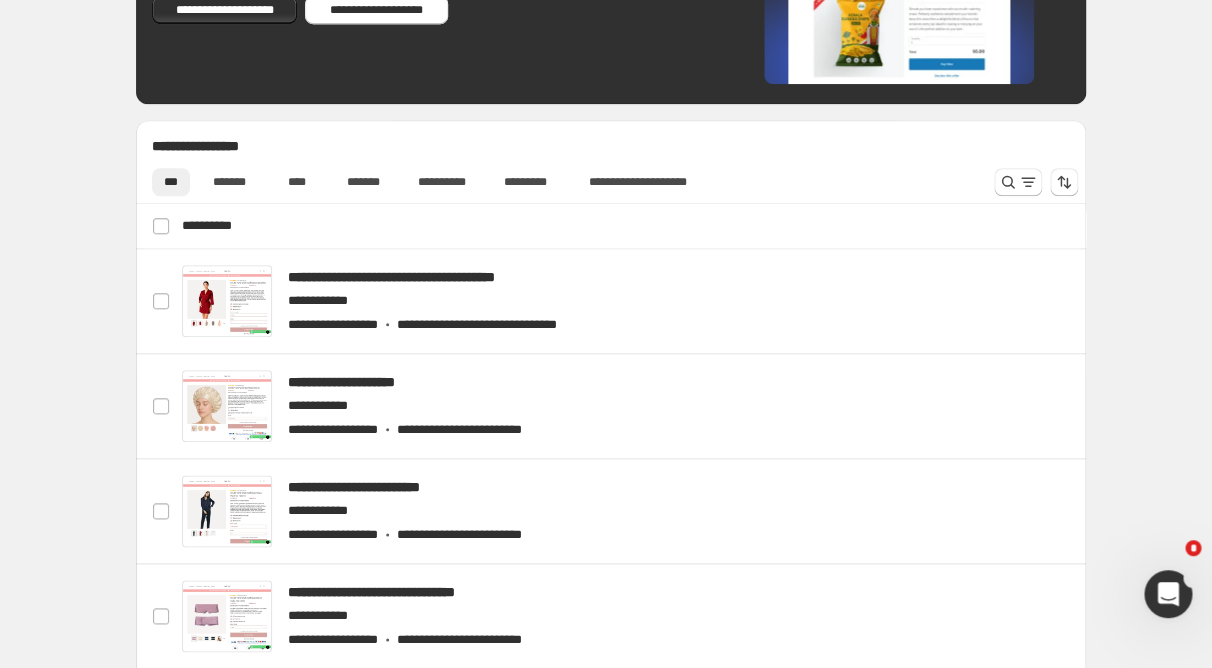 scroll, scrollTop: 442, scrollLeft: 0, axis: vertical 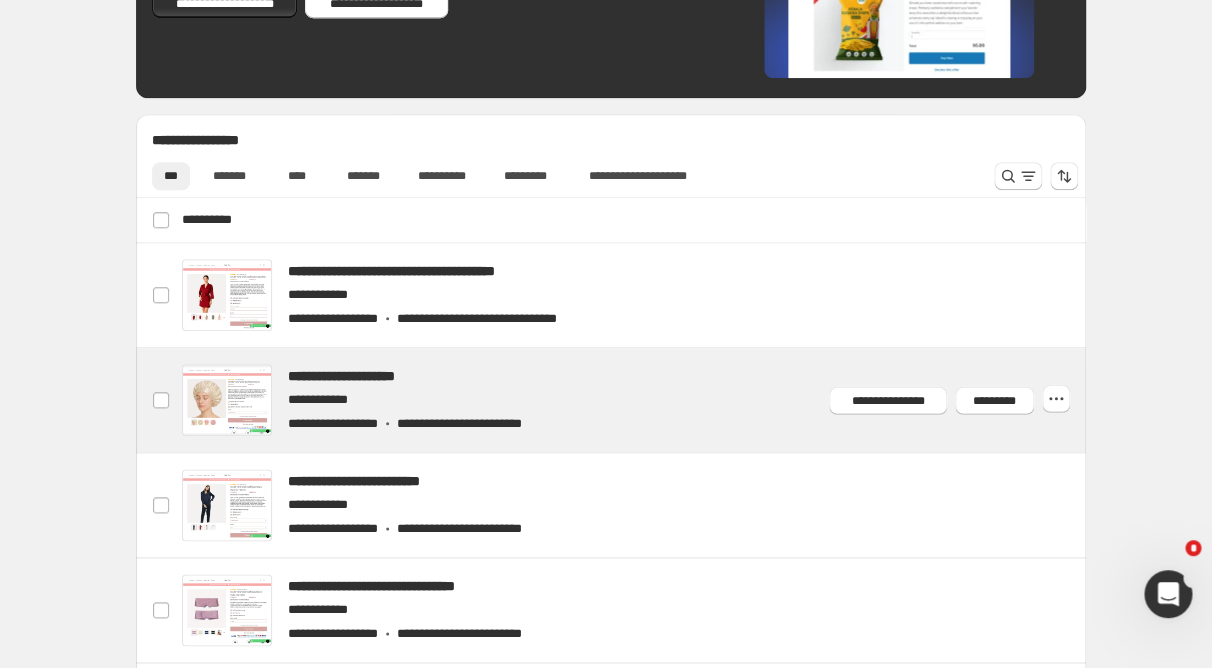 click at bounding box center [635, 400] 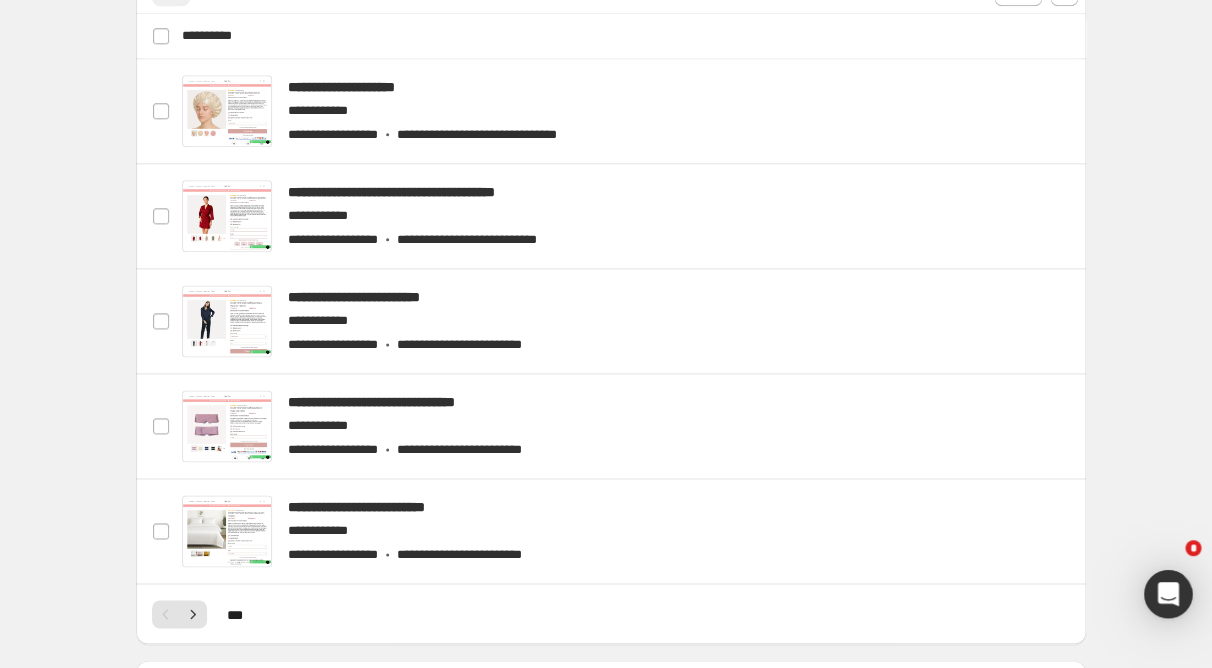 scroll, scrollTop: 0, scrollLeft: 0, axis: both 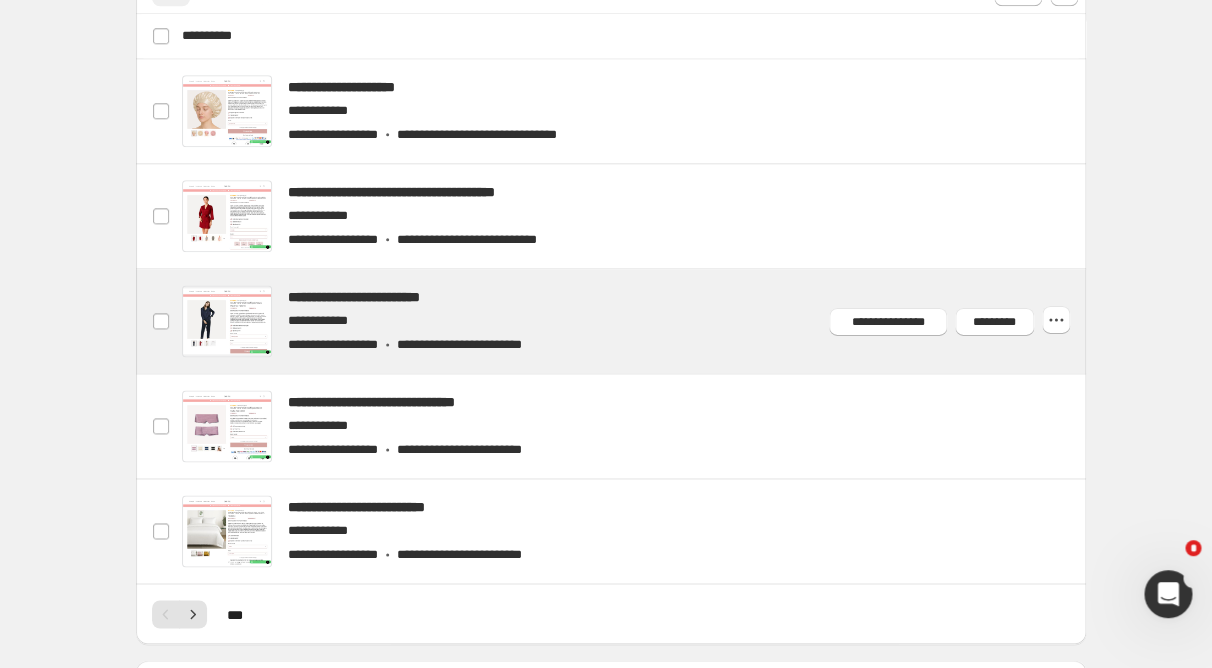 click at bounding box center (635, 321) 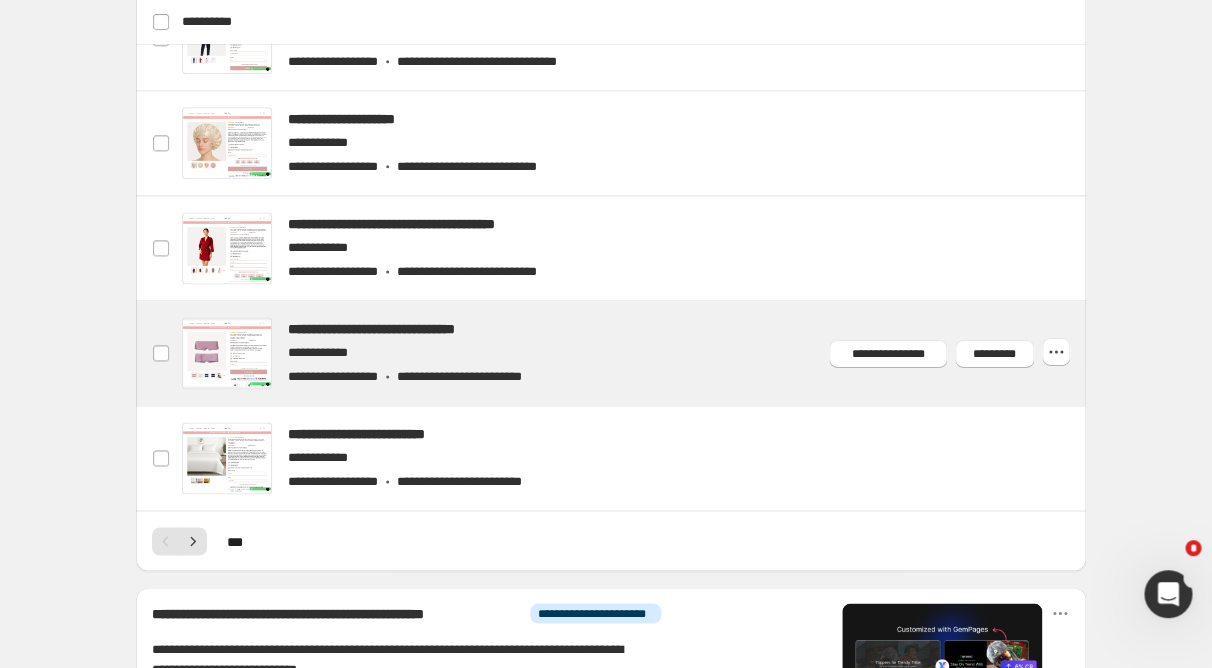 scroll, scrollTop: 702, scrollLeft: 0, axis: vertical 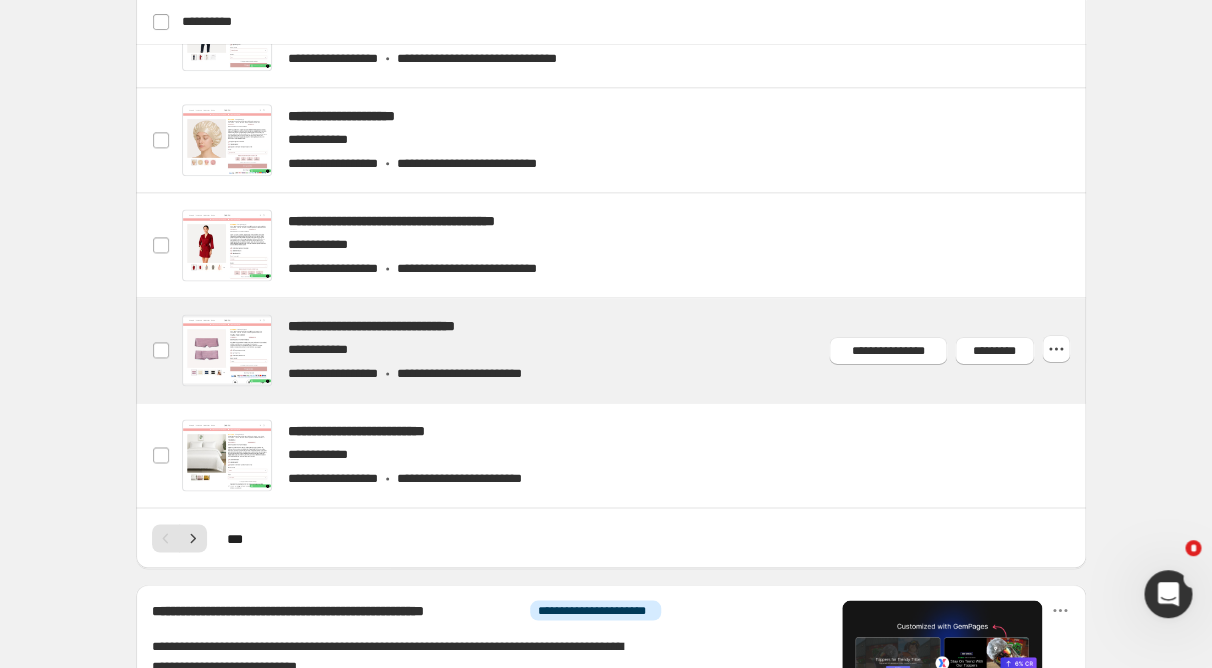 click at bounding box center [635, 350] 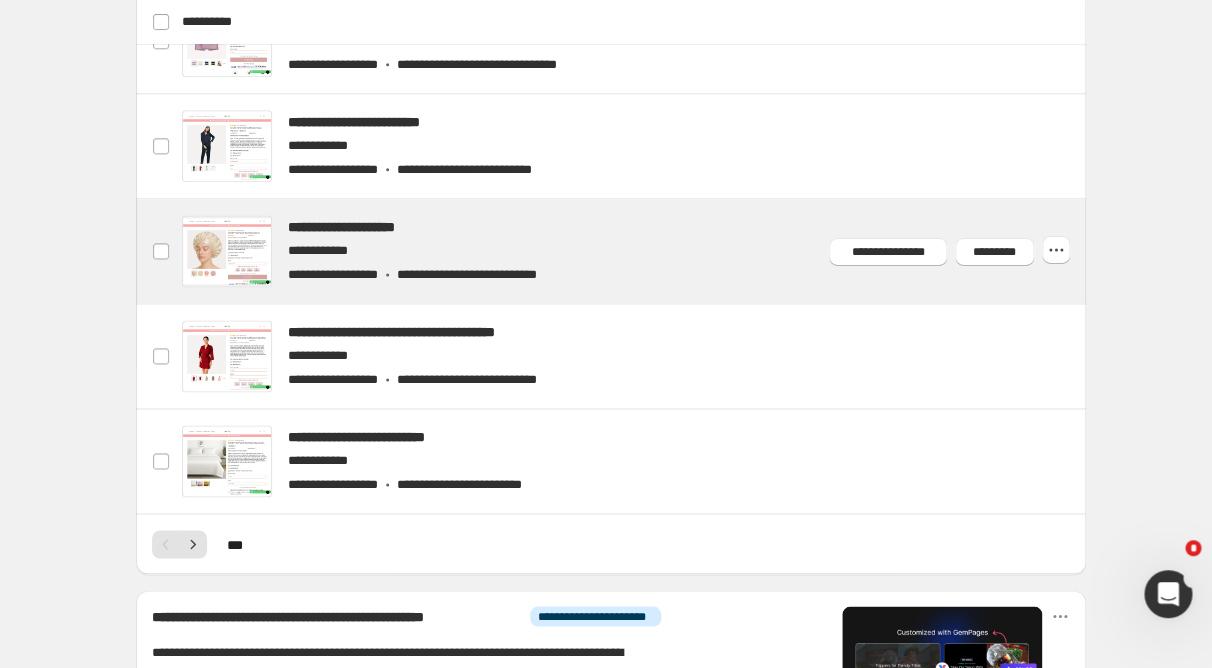 scroll, scrollTop: 719, scrollLeft: 0, axis: vertical 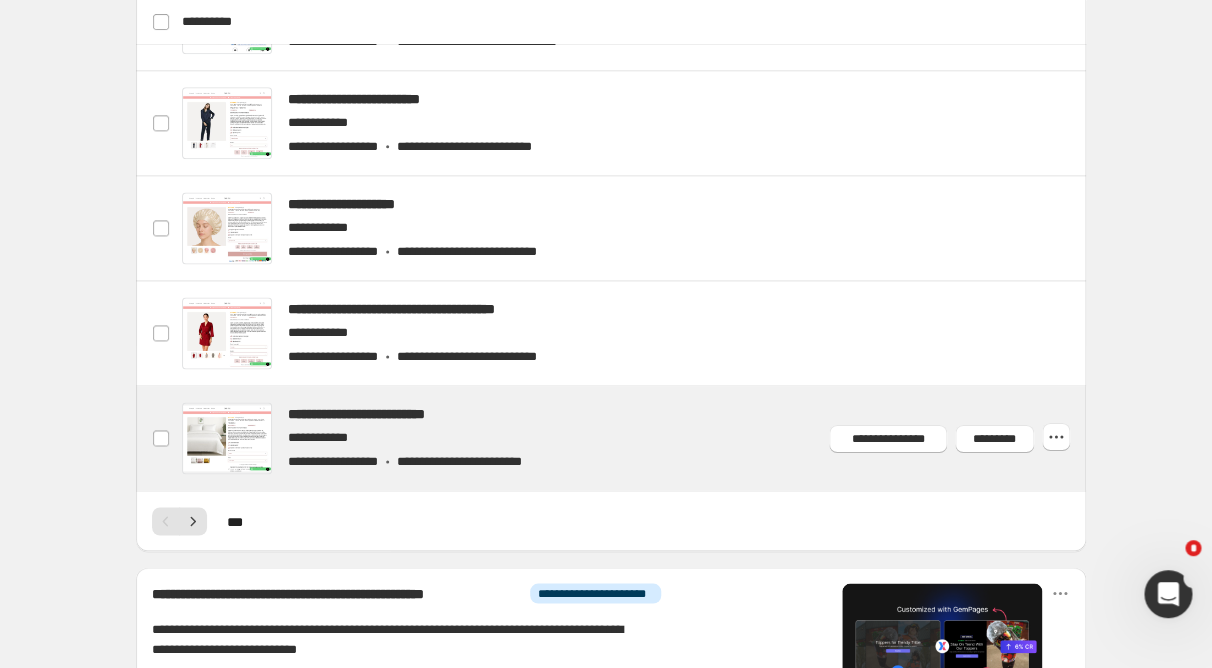 click at bounding box center (635, 438) 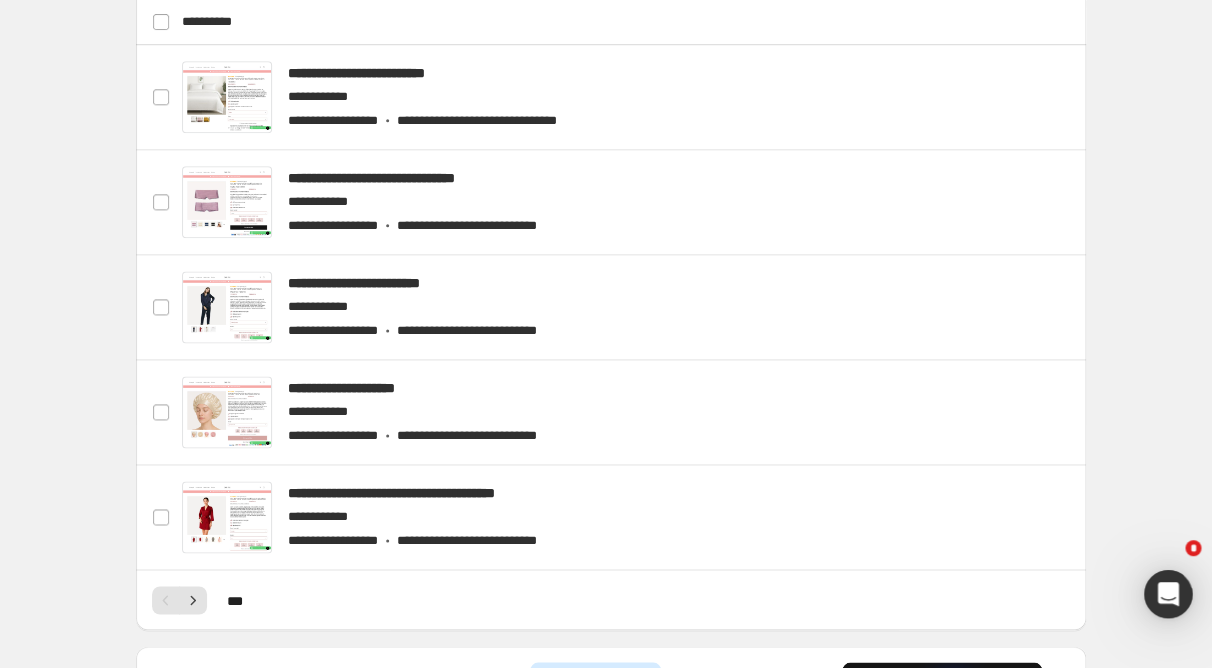 scroll, scrollTop: 0, scrollLeft: 0, axis: both 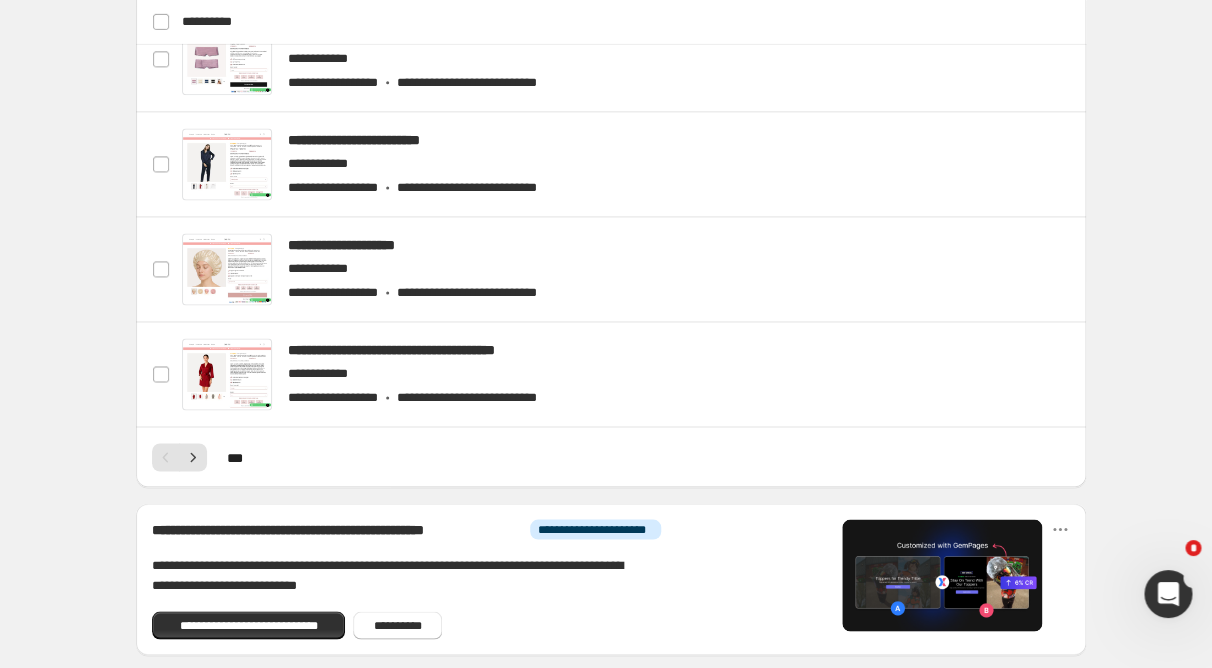 click on "* * *" at bounding box center [611, 457] 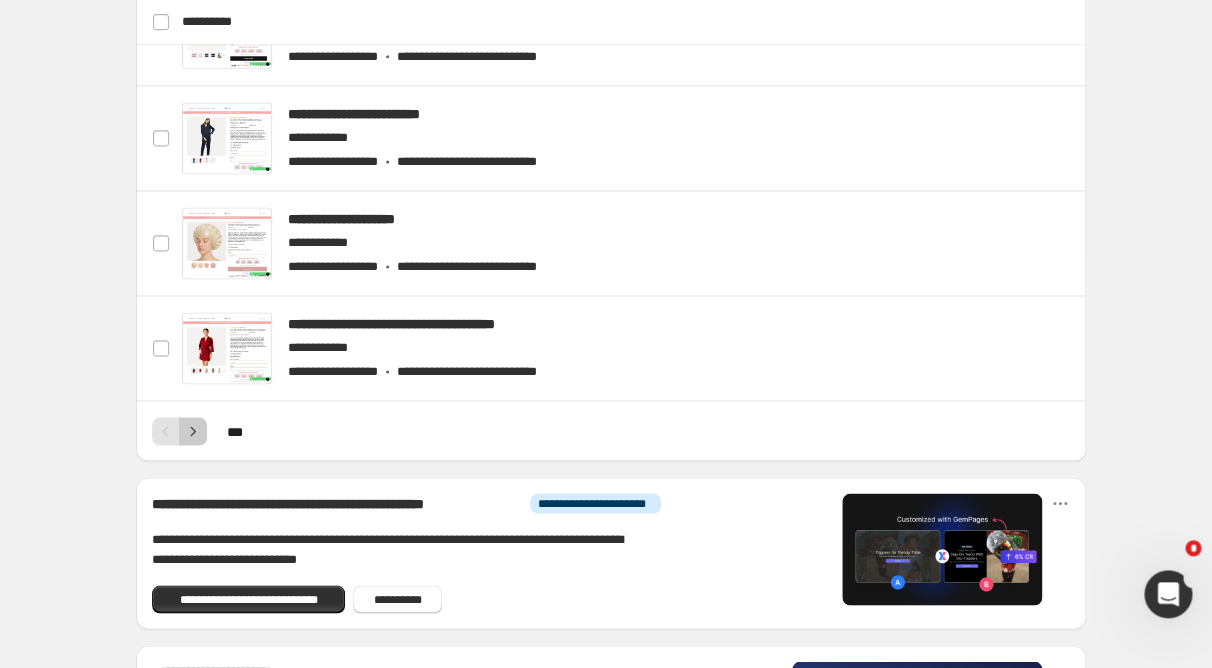 scroll, scrollTop: 814, scrollLeft: 0, axis: vertical 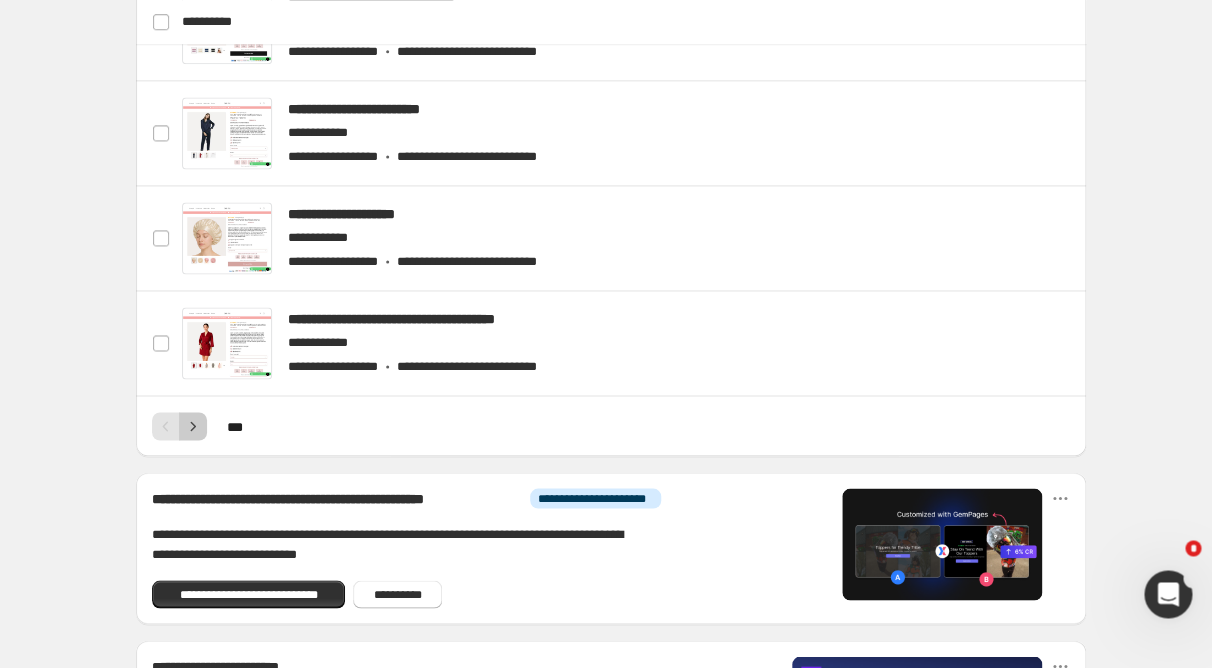 click on "* * *" at bounding box center [611, 426] 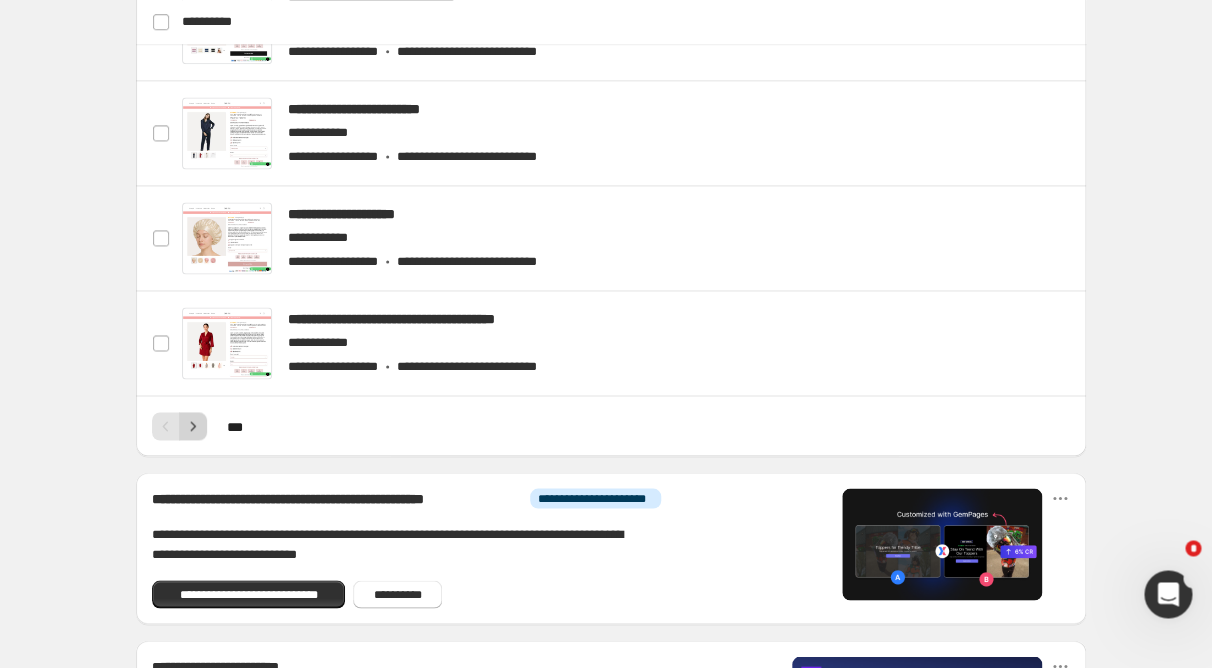 click 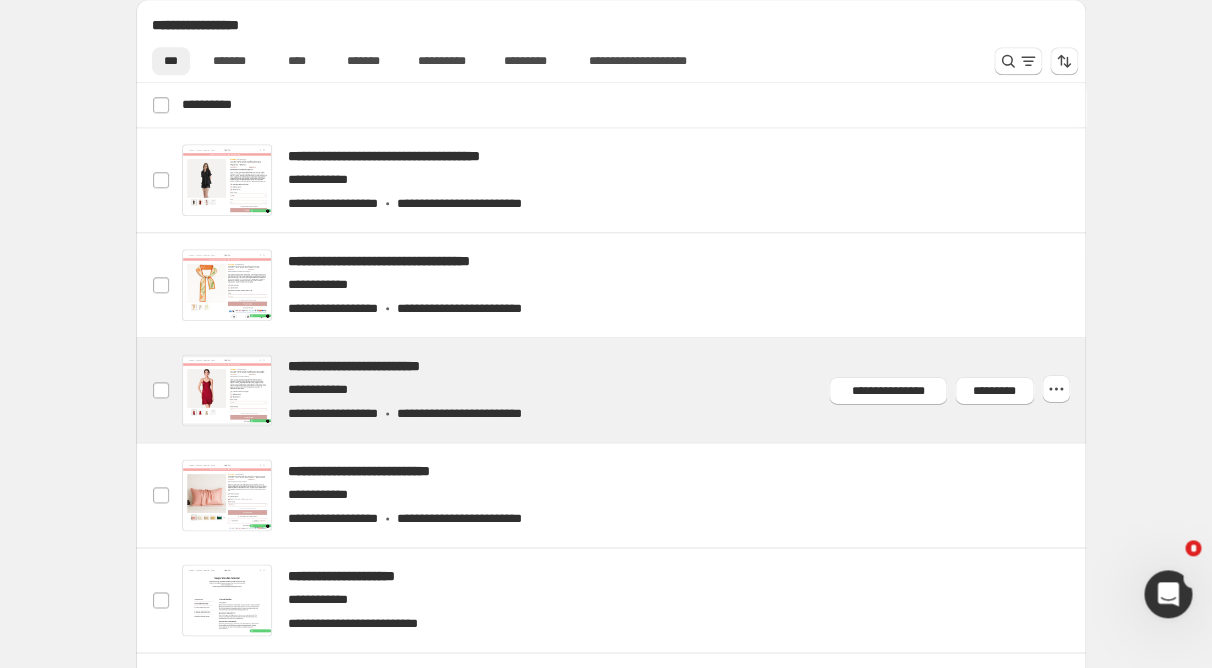 scroll, scrollTop: 556, scrollLeft: 0, axis: vertical 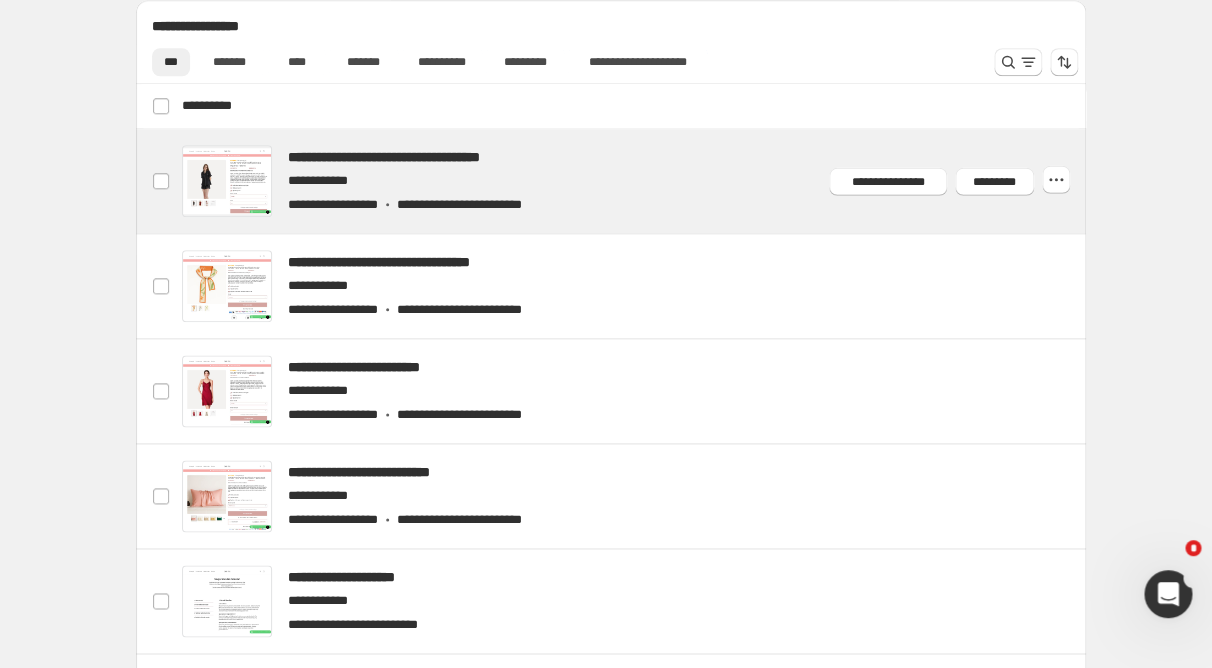 click at bounding box center (635, 181) 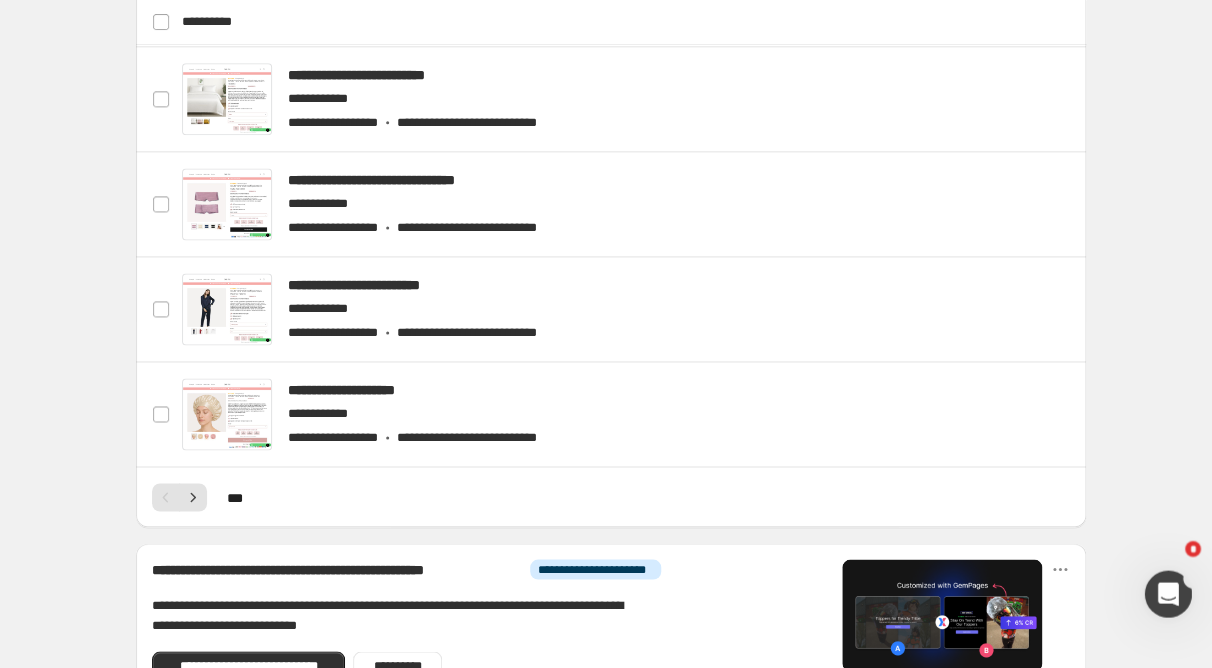 scroll, scrollTop: 0, scrollLeft: 0, axis: both 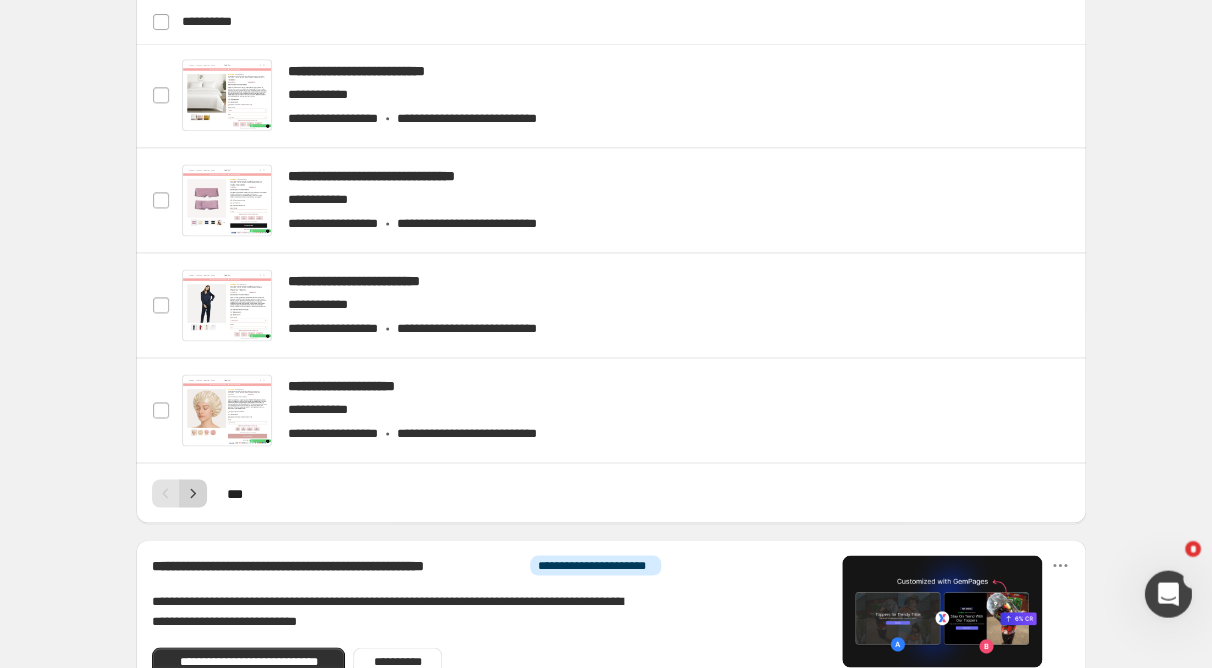 click 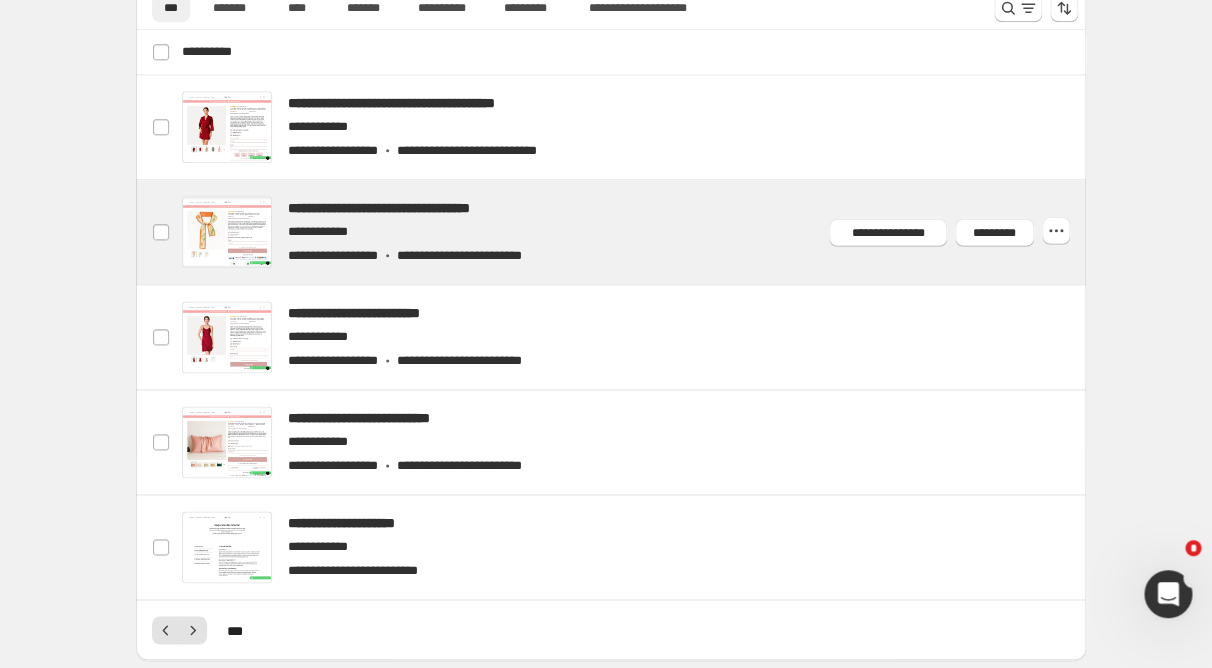 scroll, scrollTop: 613, scrollLeft: 0, axis: vertical 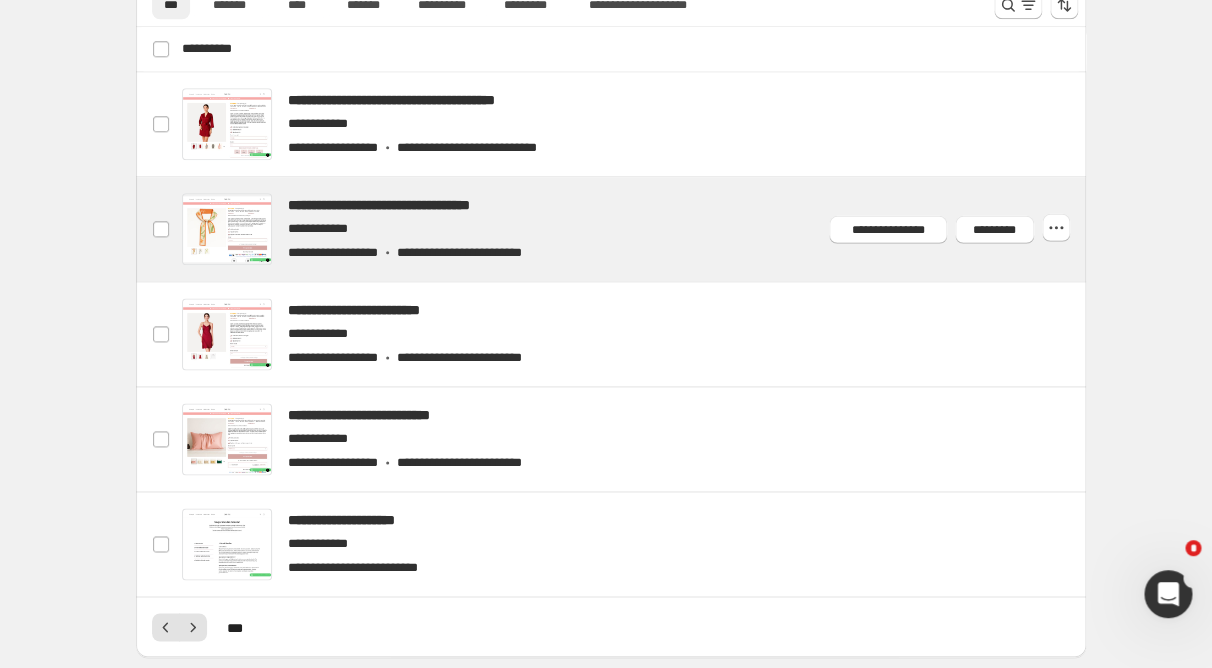 click at bounding box center (635, 229) 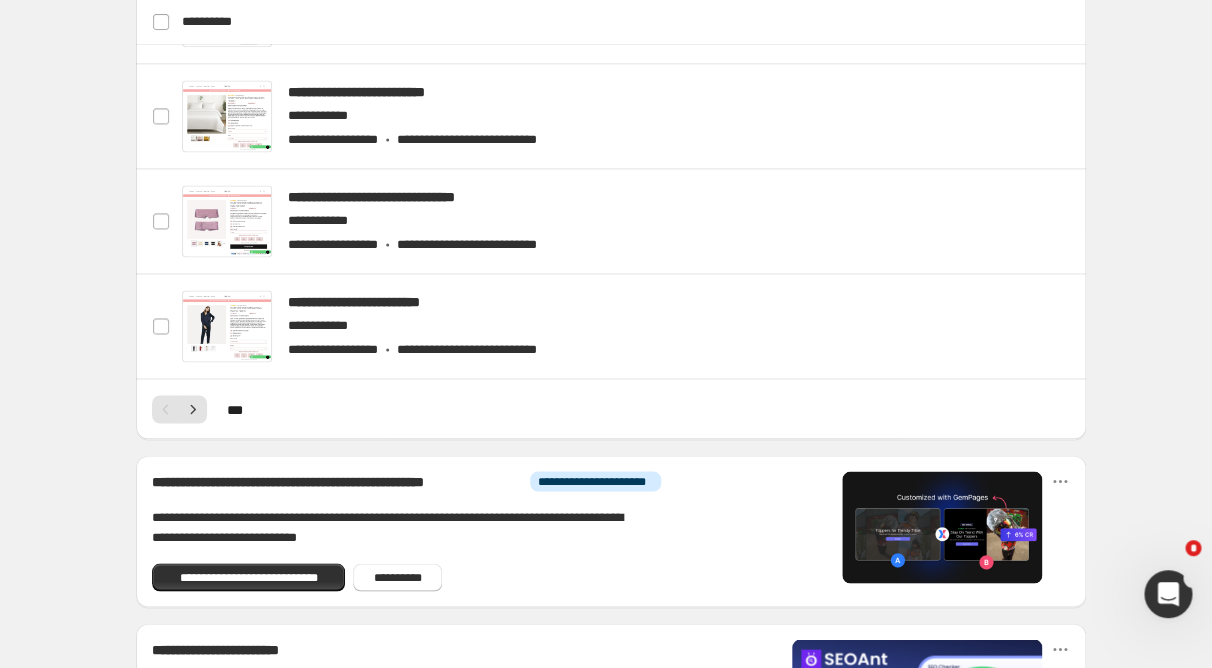 scroll, scrollTop: 0, scrollLeft: 0, axis: both 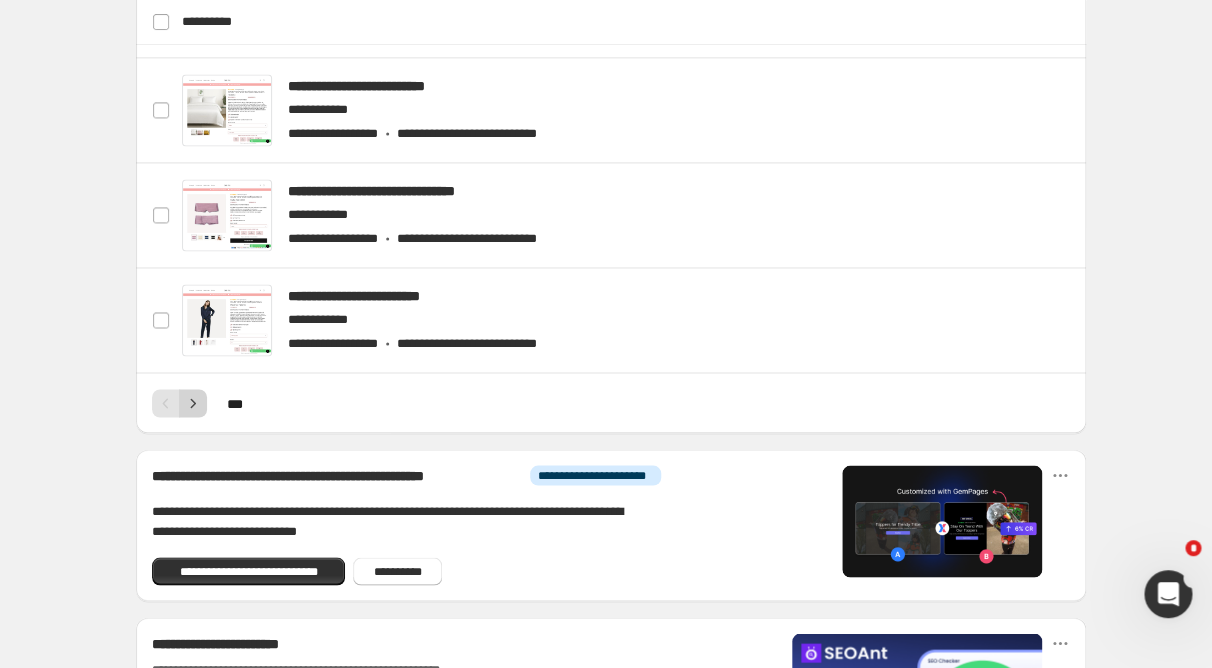 click at bounding box center [193, 403] 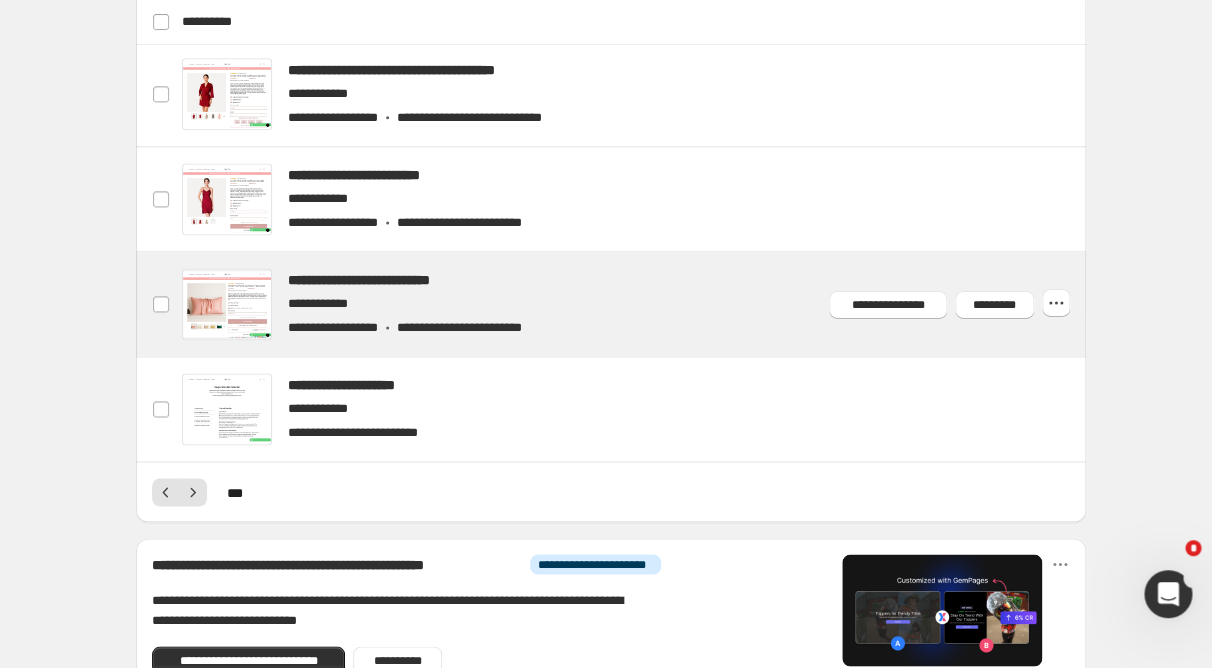 scroll, scrollTop: 678, scrollLeft: 0, axis: vertical 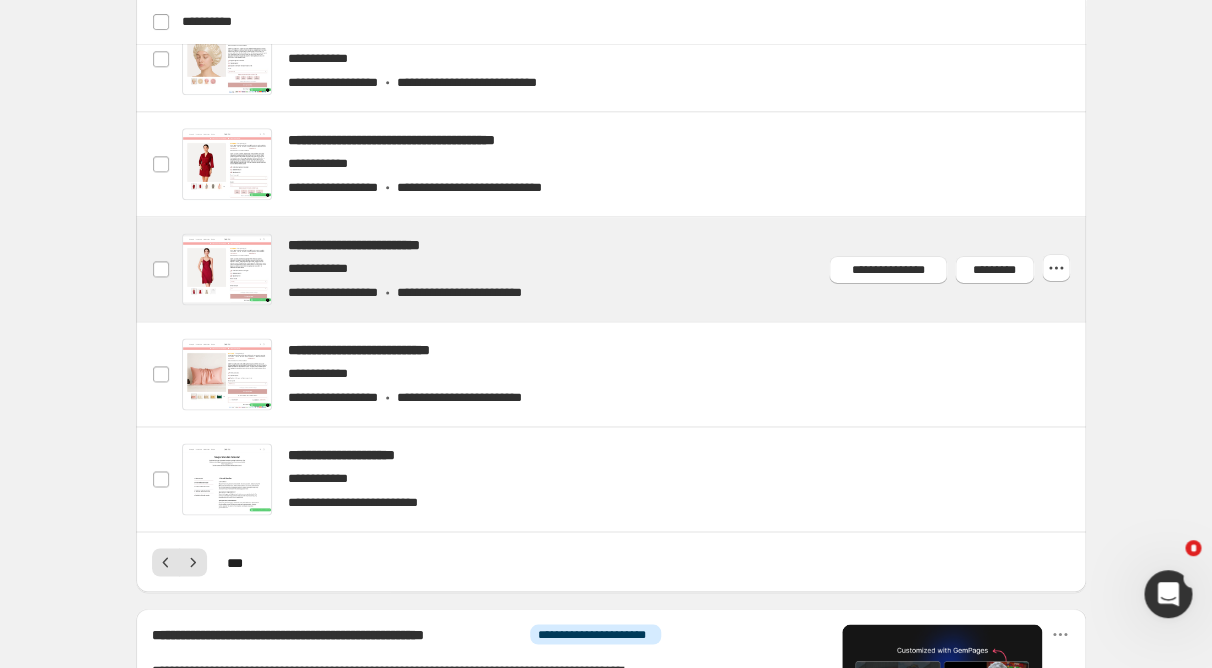 click at bounding box center [635, 269] 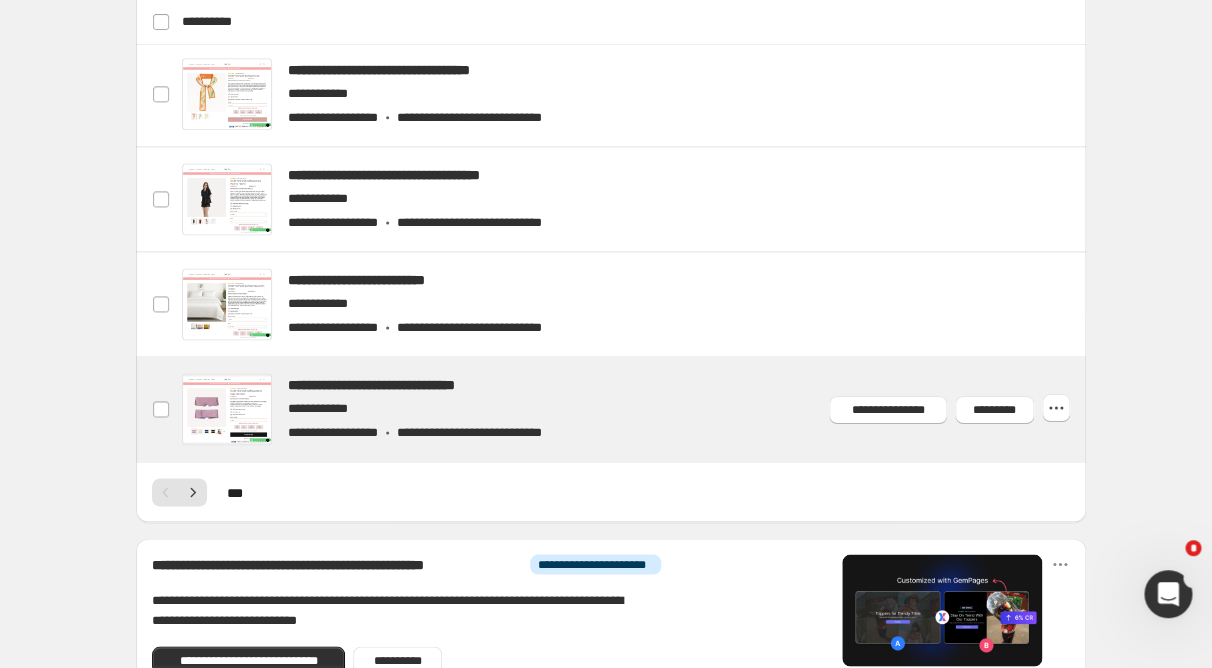 scroll, scrollTop: 0, scrollLeft: 0, axis: both 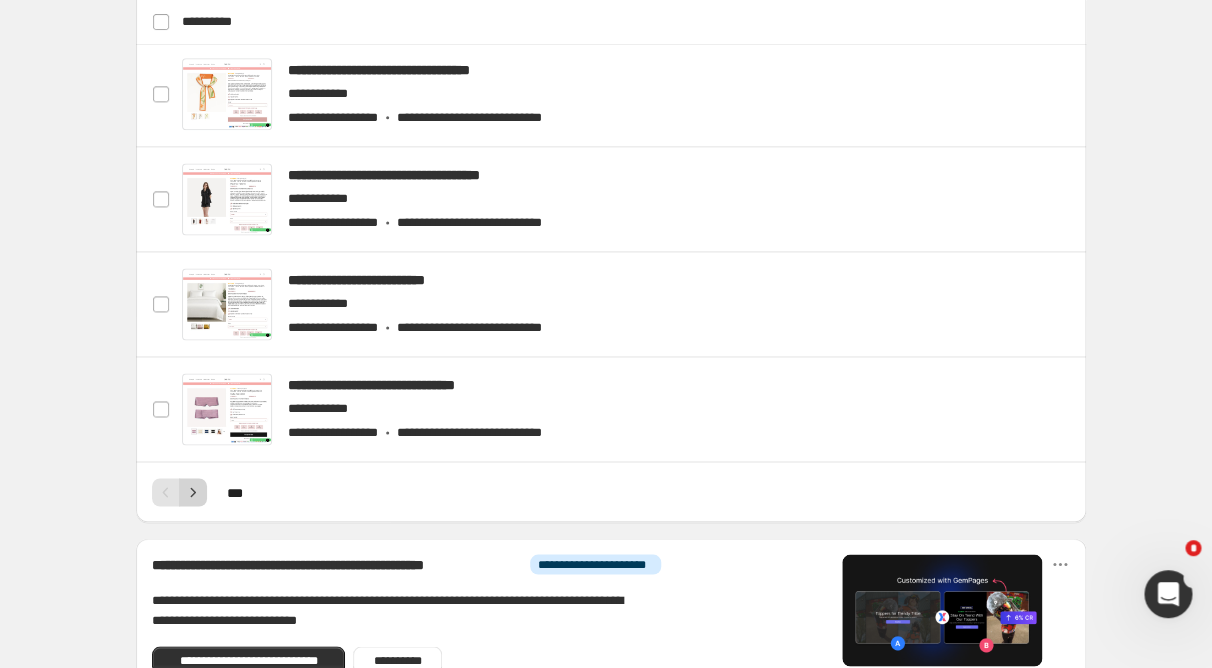 click 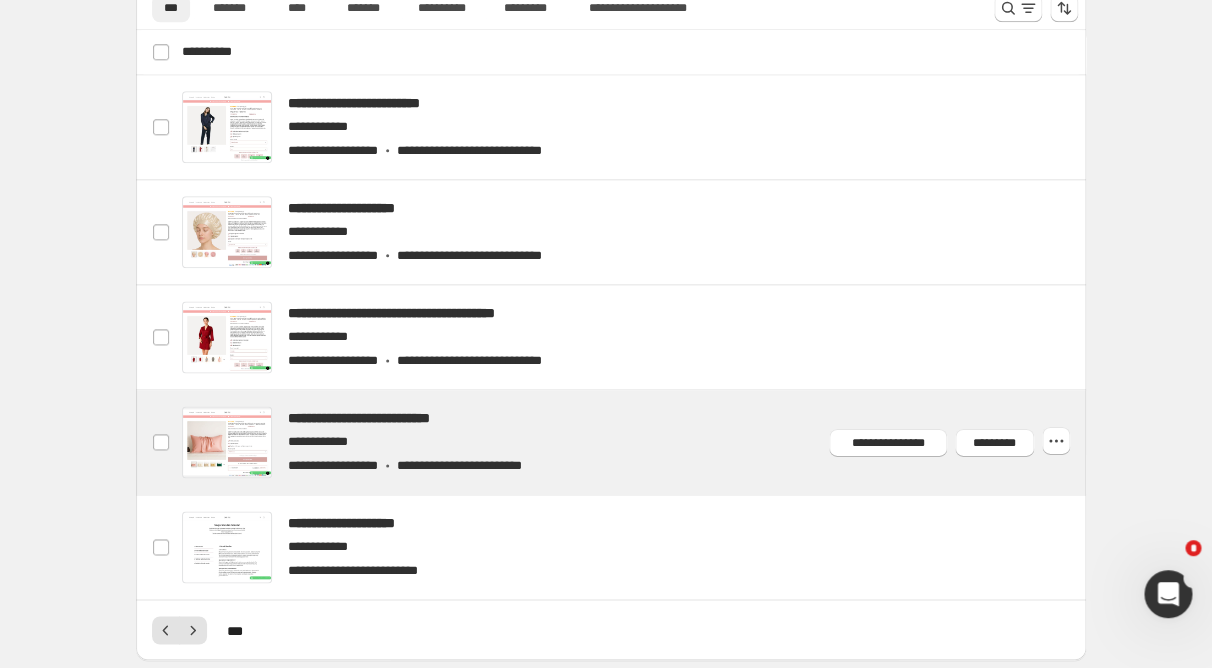 scroll, scrollTop: 623, scrollLeft: 0, axis: vertical 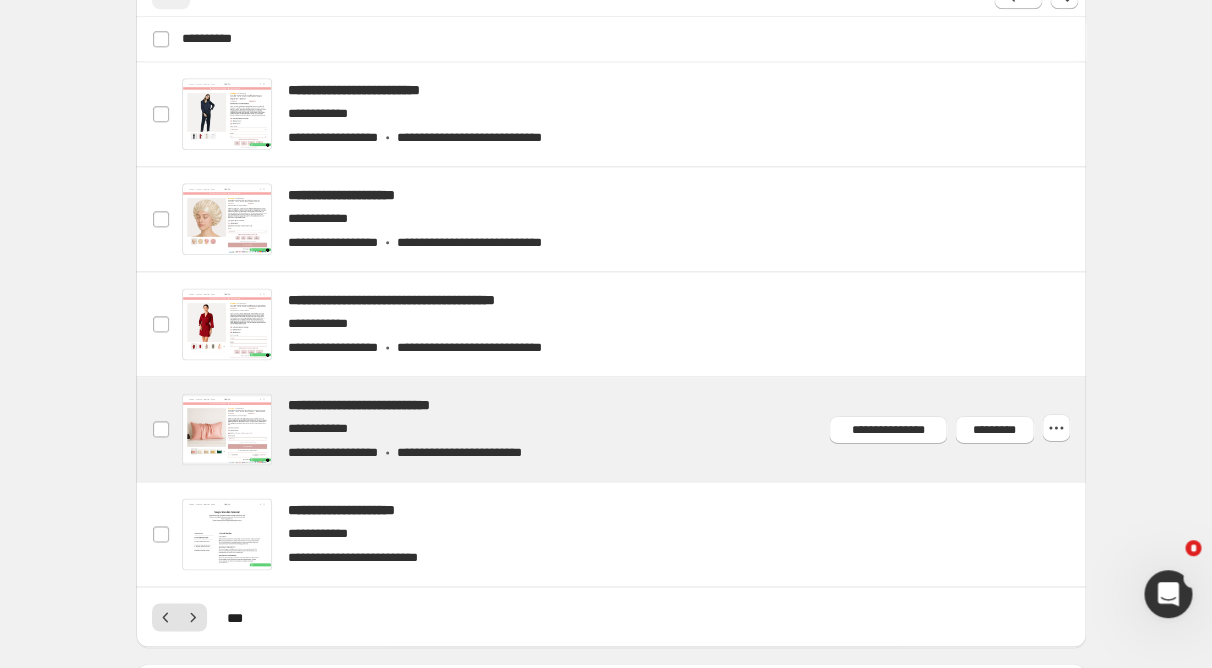 click at bounding box center [635, 429] 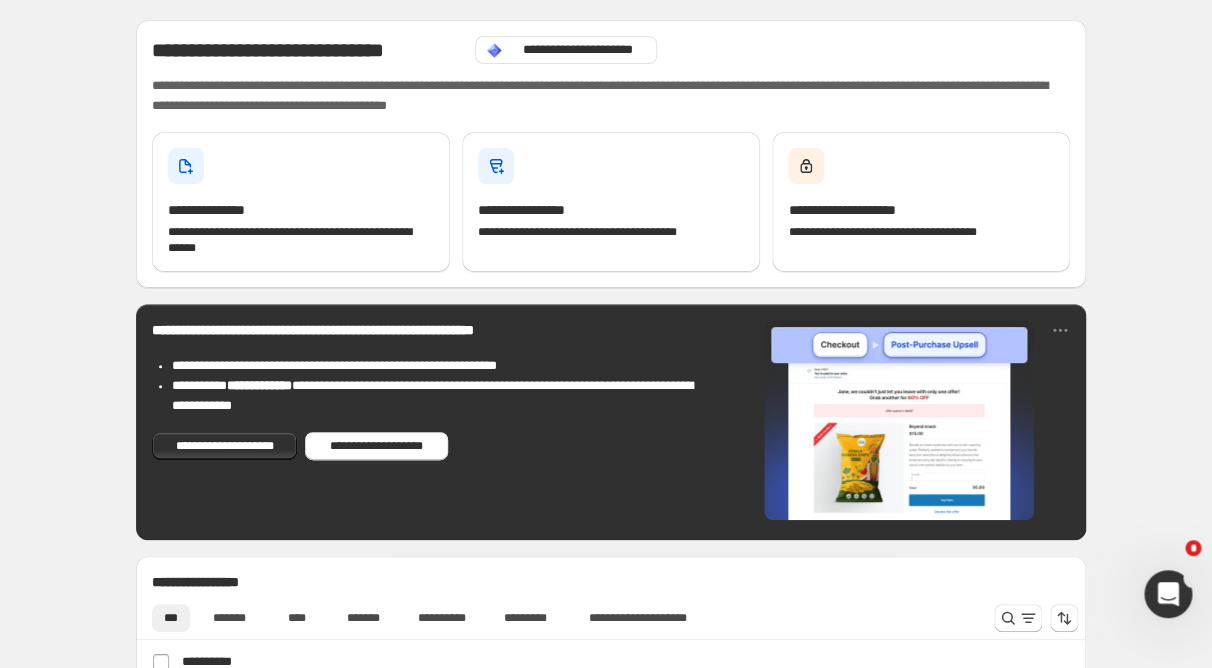 scroll, scrollTop: 0, scrollLeft: 0, axis: both 